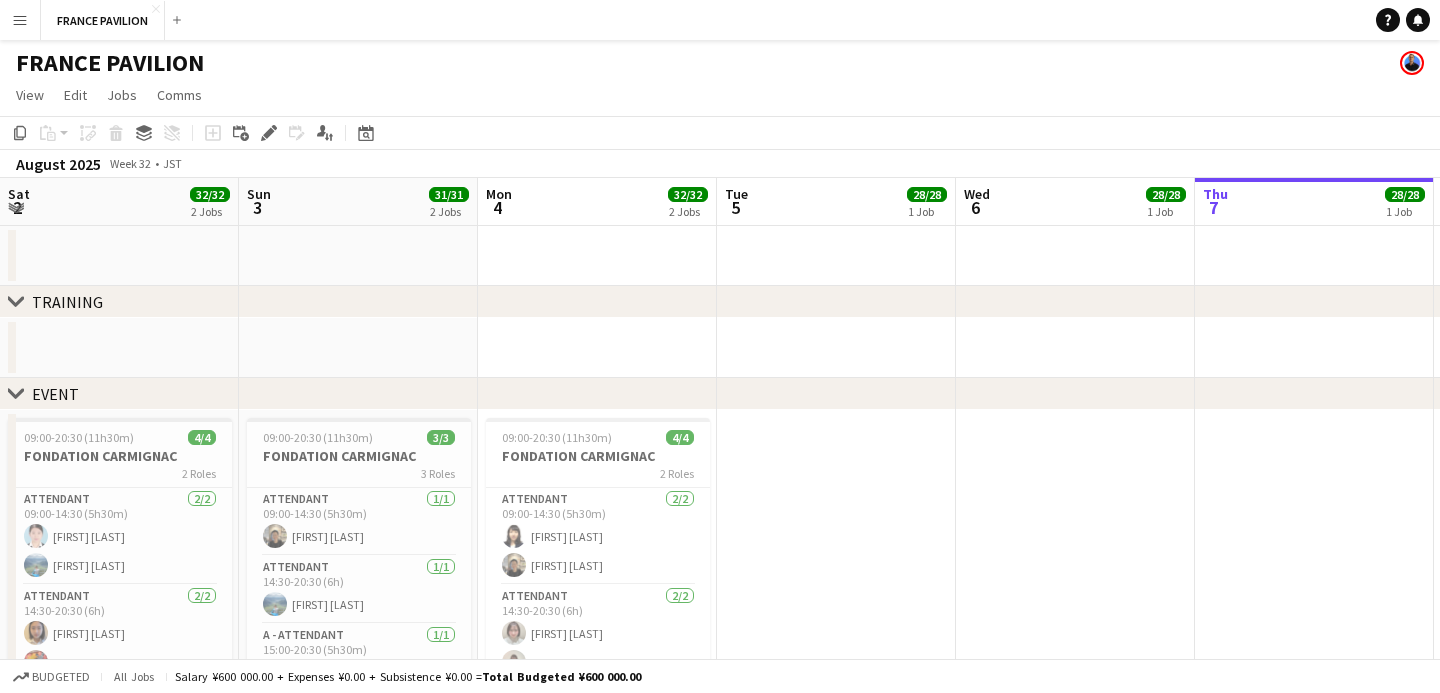 scroll, scrollTop: 0, scrollLeft: 0, axis: both 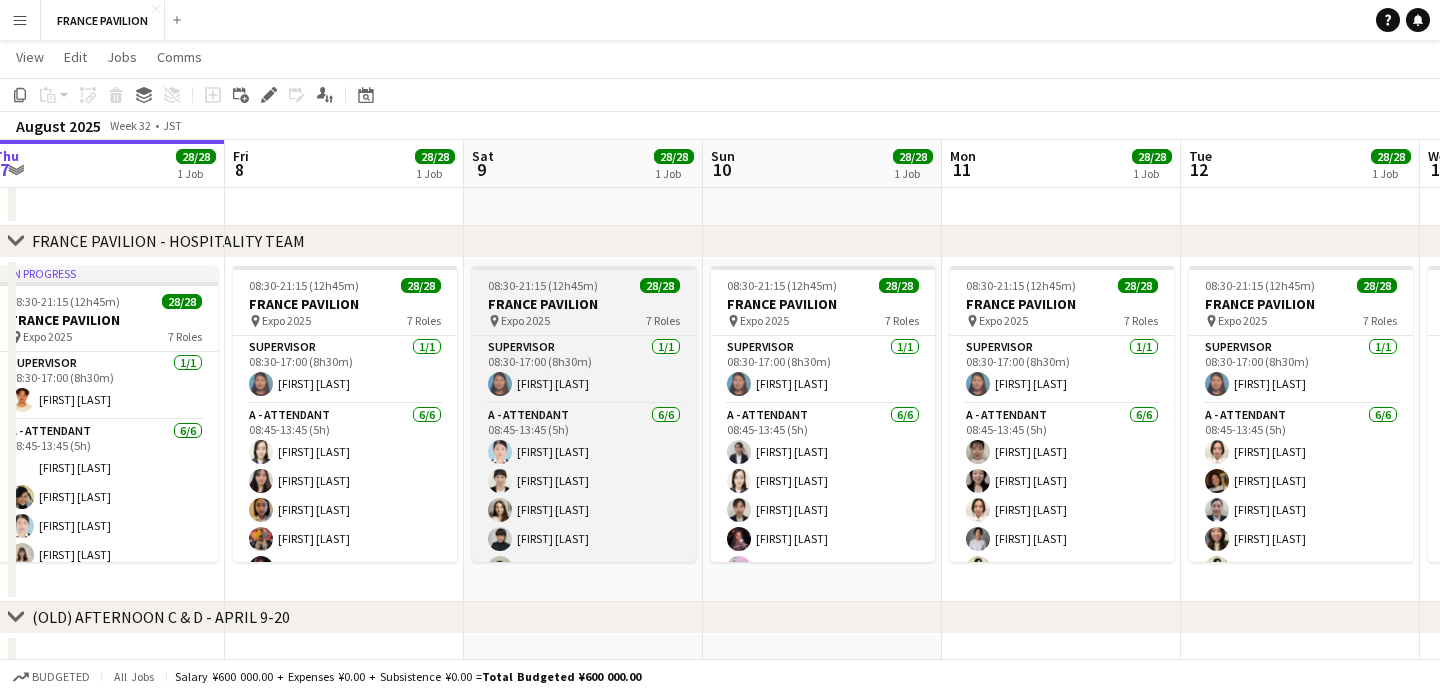 click on "FRANCE PAVILION" at bounding box center (584, 304) 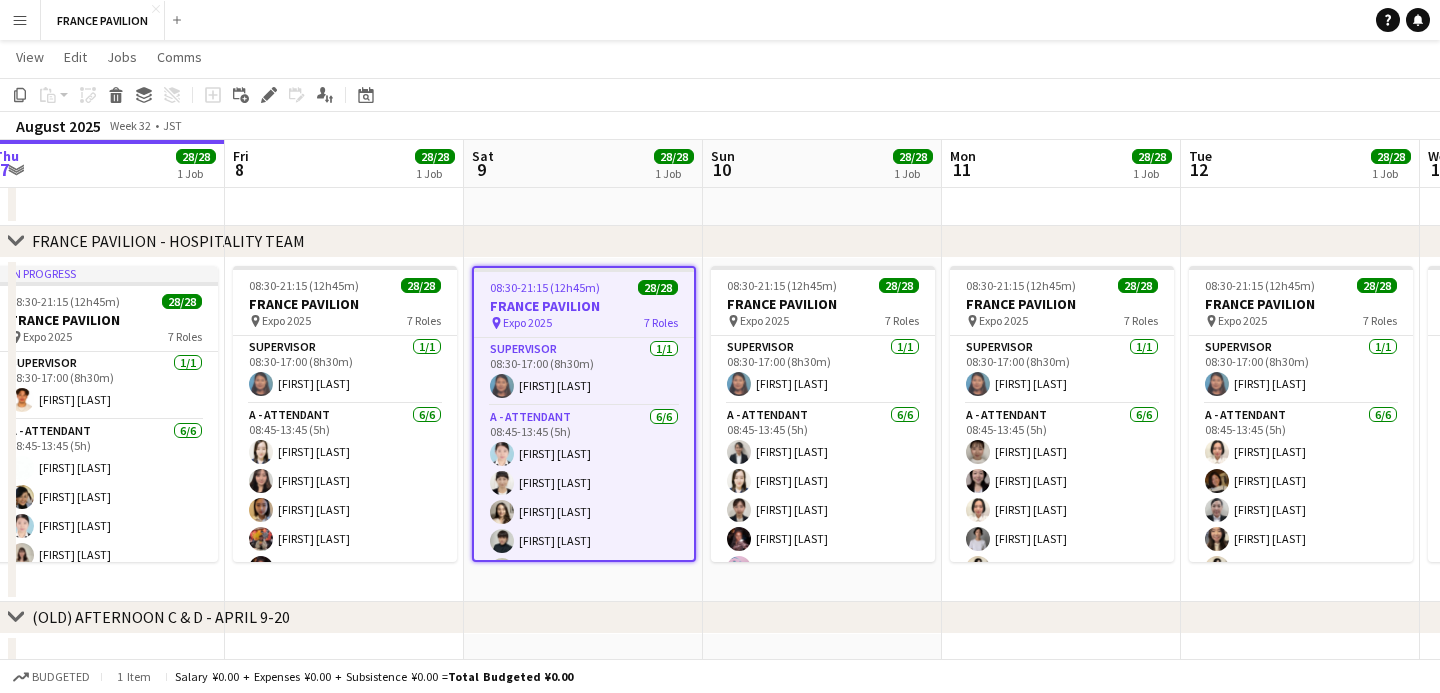 drag, startPoint x: 269, startPoint y: 92, endPoint x: 361, endPoint y: 155, distance: 111.503365 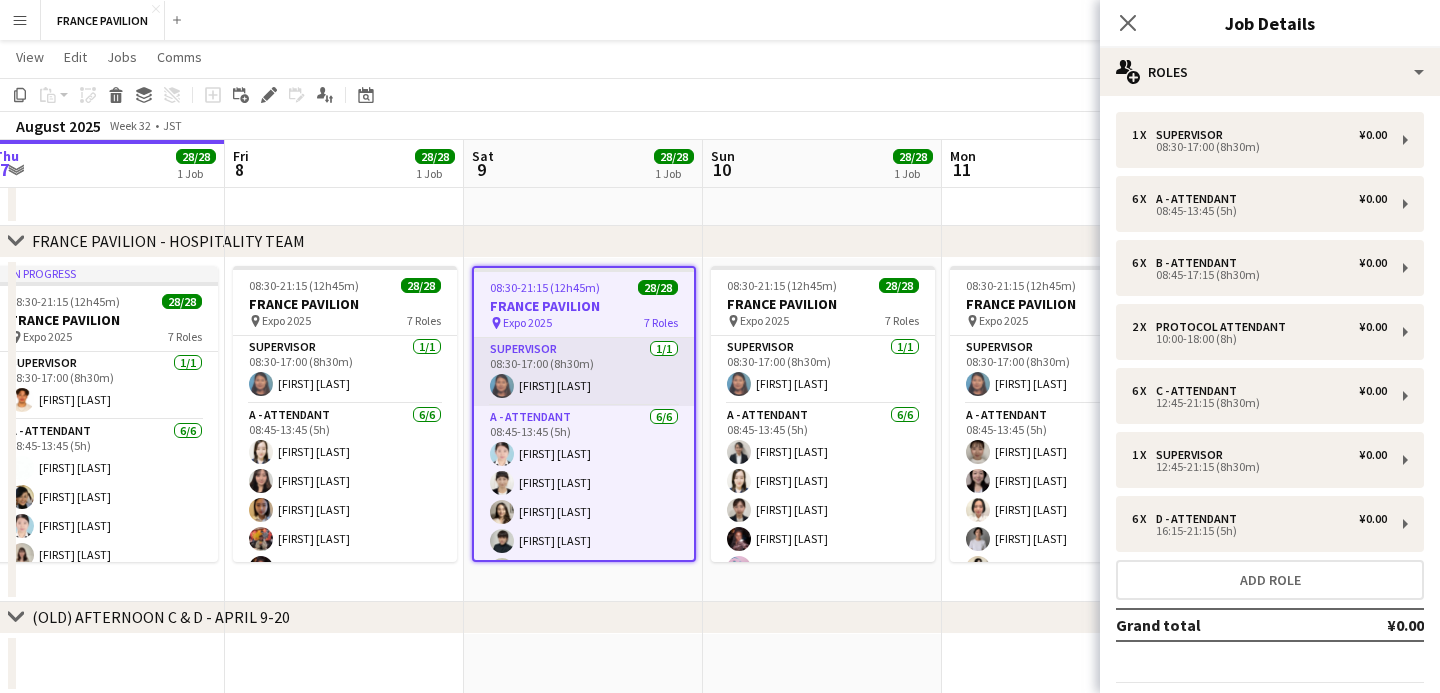 click on "SUPERVISOR   1/1   [TIME]-[TIME] ([DURATION])
[FIRST] [LAST]" at bounding box center (584, 372) 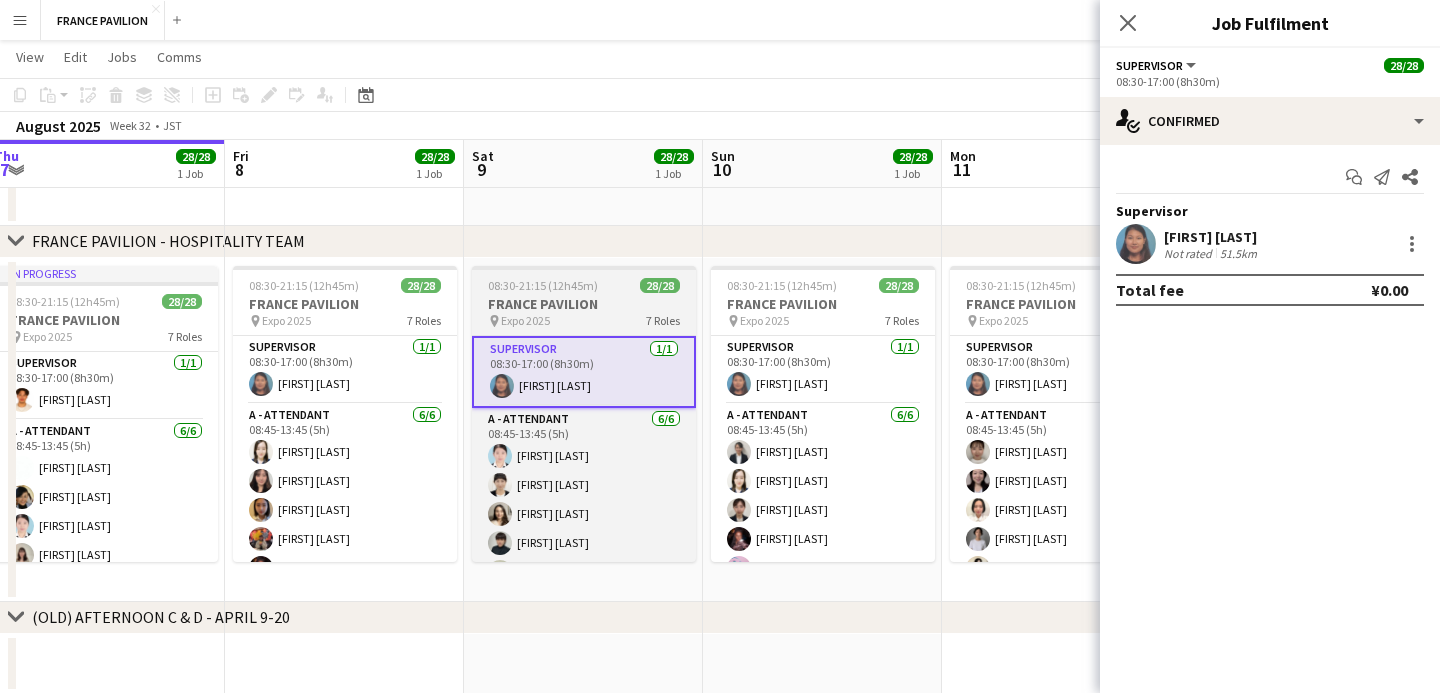 click on "pin
Expo 2025   7 Roles" at bounding box center [584, 321] 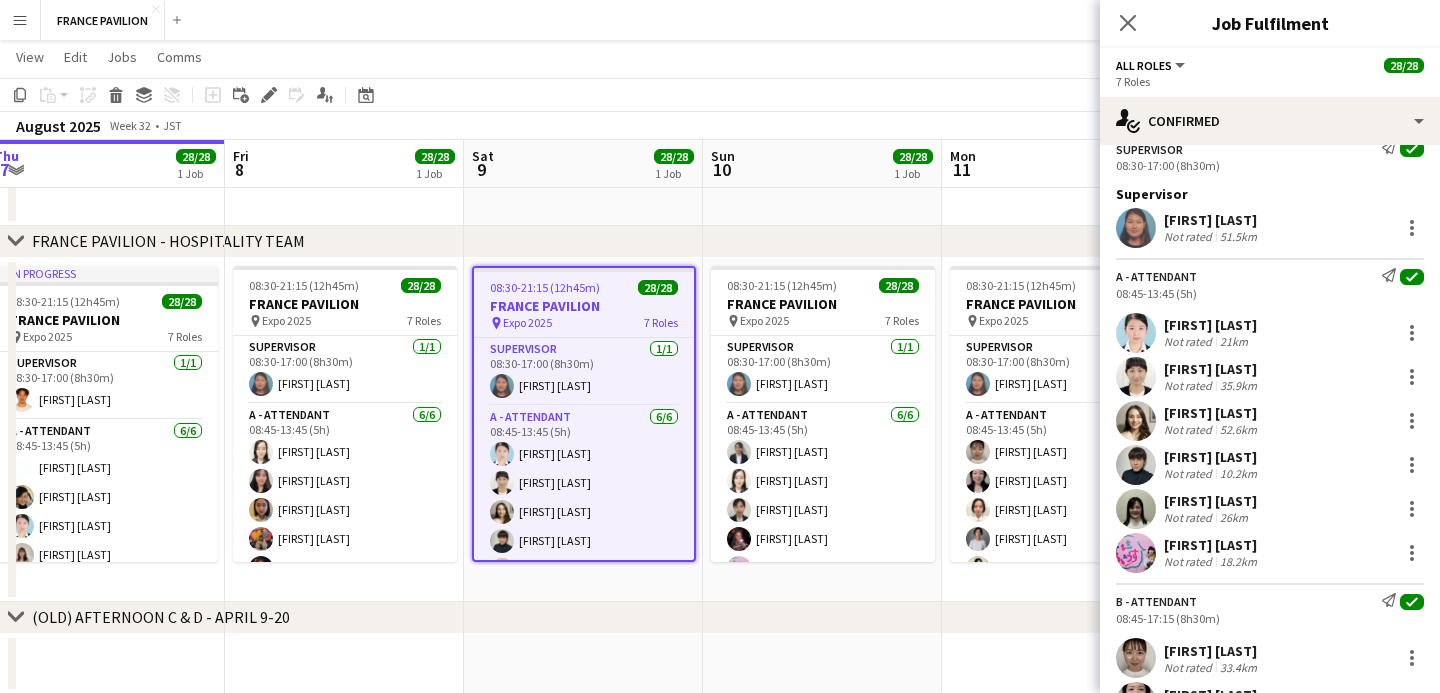 scroll, scrollTop: 72, scrollLeft: 0, axis: vertical 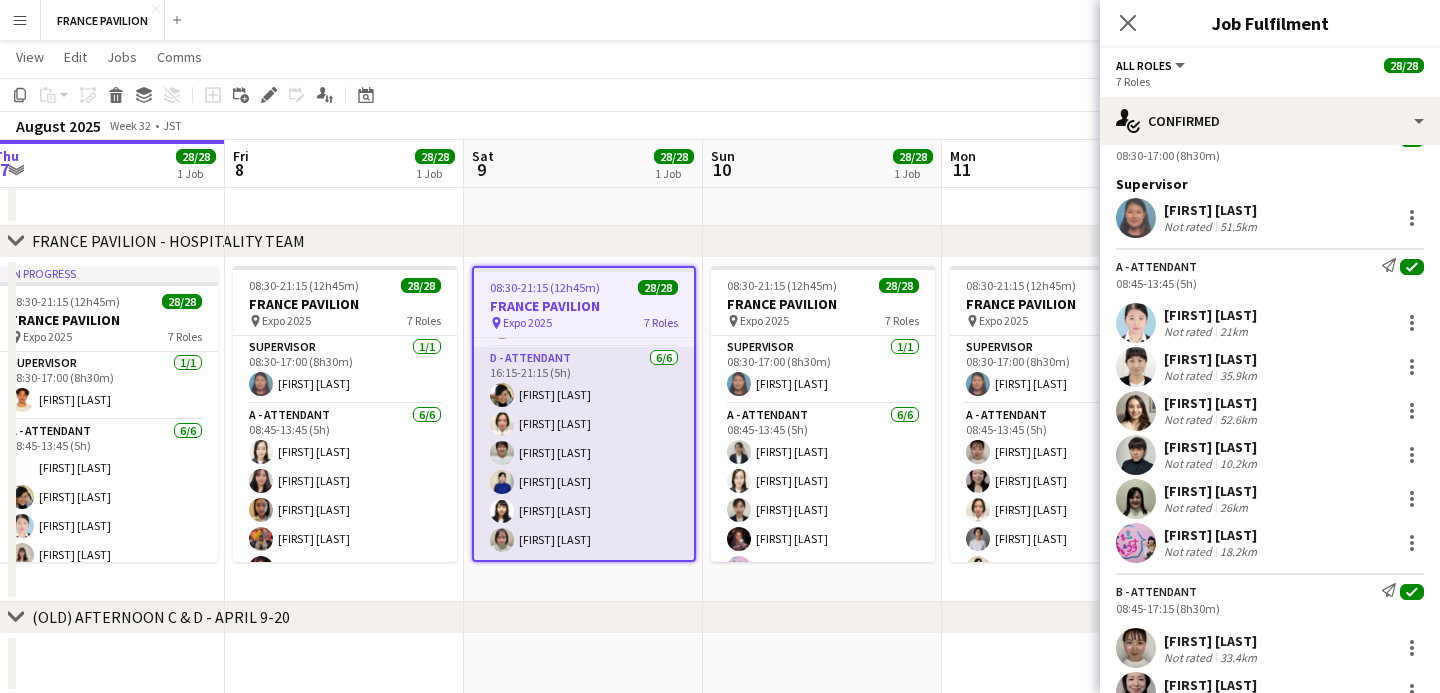 click on "D - ATTENDANT   6/6   [TIME]-[TIME] ([DURATION])
[FIRST] [LAST] [FIRST] [LAST] [FIRST] [LAST] [FIRST] [LAST] [FIRST] [LAST] [FIRST] [LAST]" at bounding box center [584, 453] 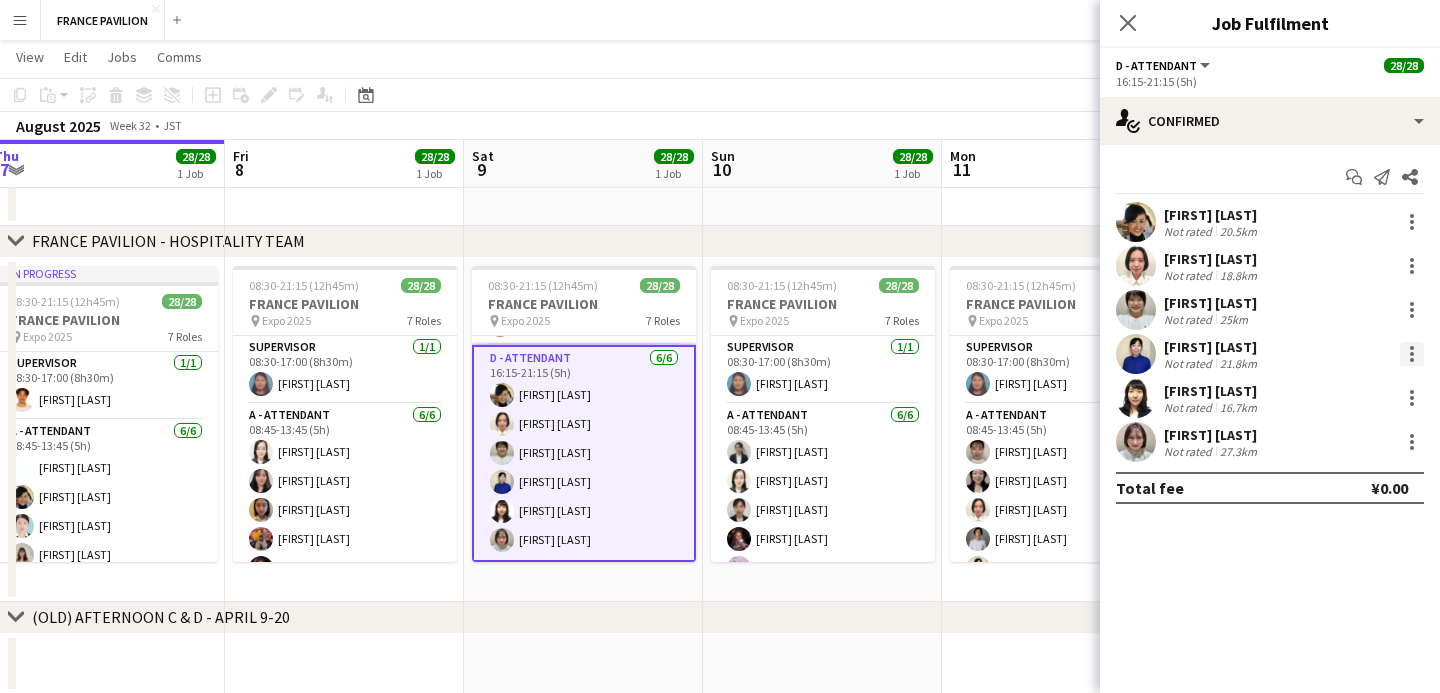 click at bounding box center [1412, 354] 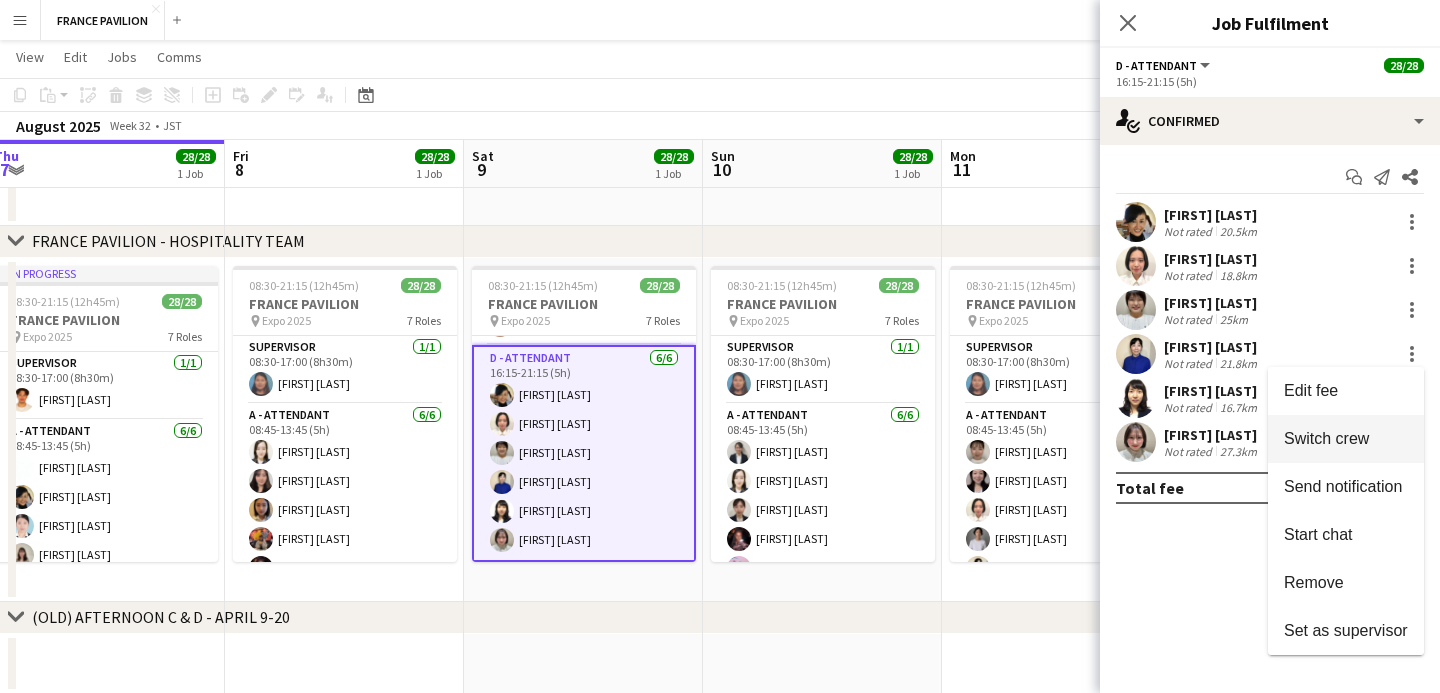 click on "Switch crew" at bounding box center [1326, 438] 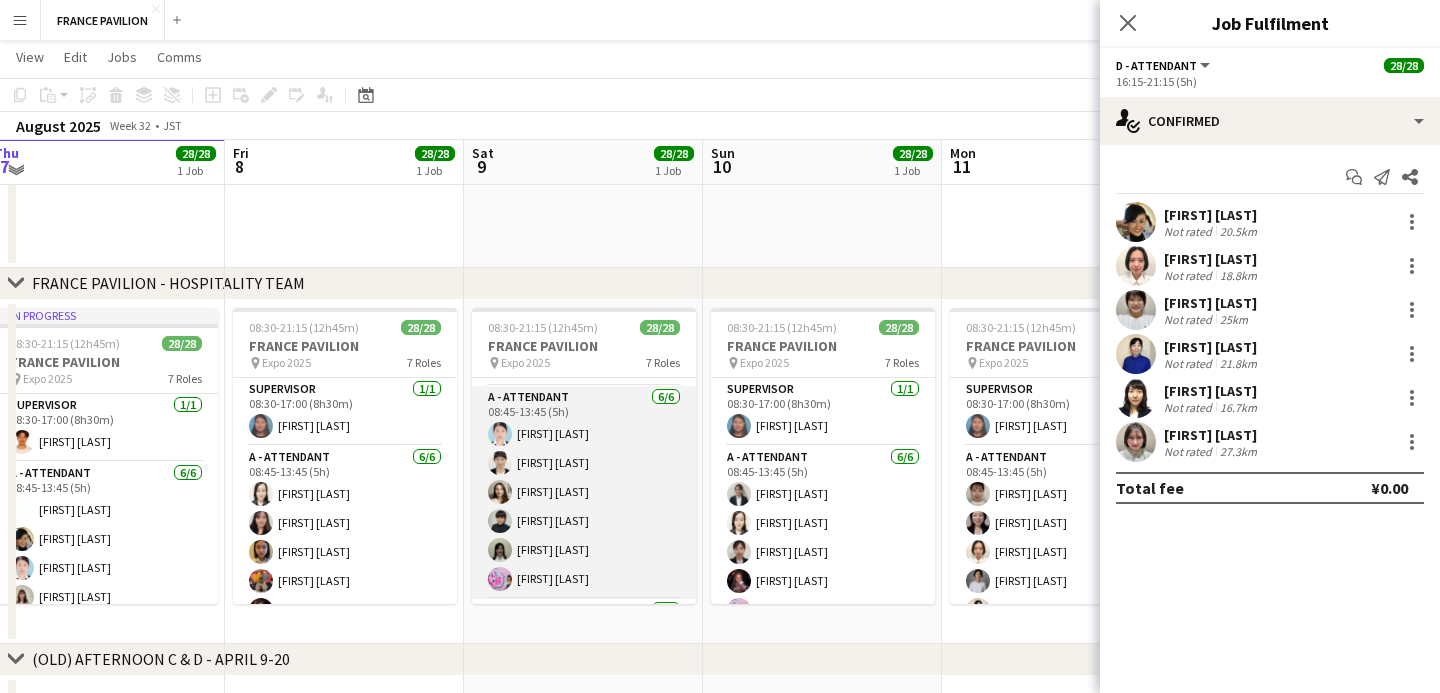 scroll, scrollTop: 77, scrollLeft: 0, axis: vertical 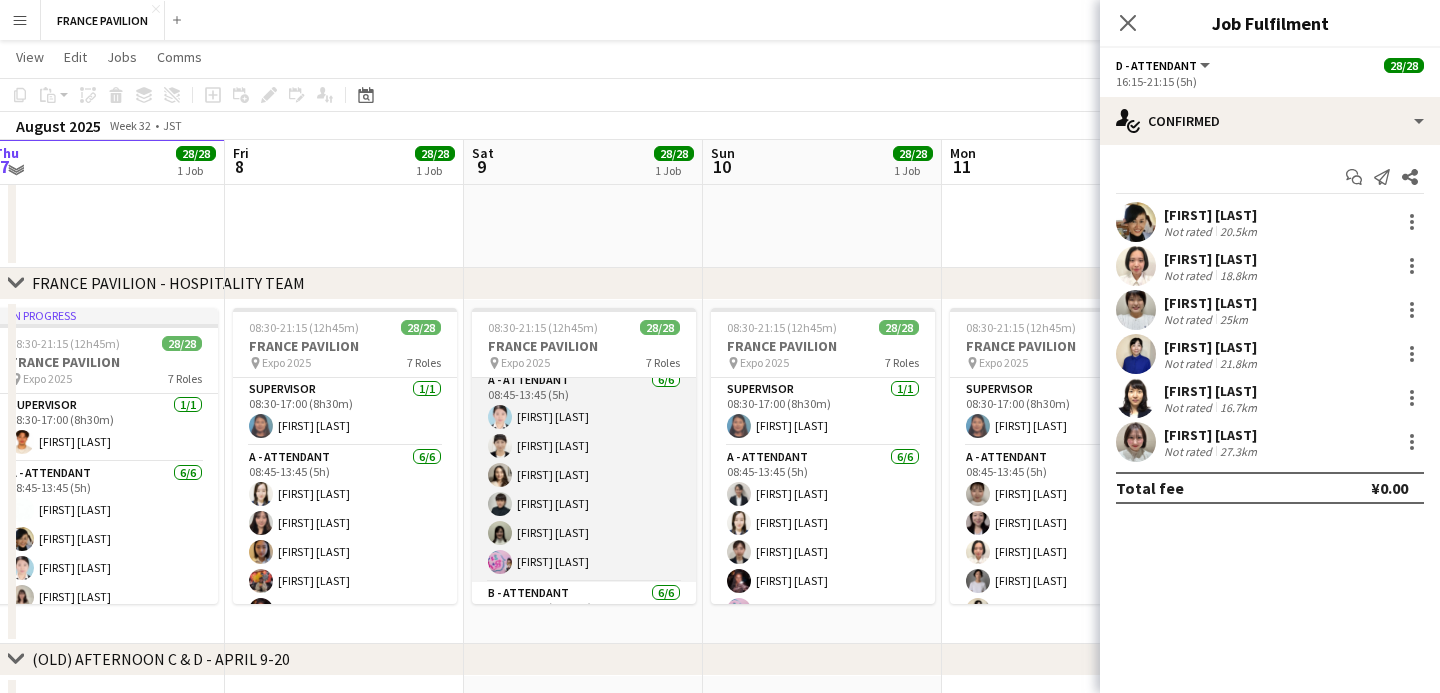 click on "A - ATTENDANT   6/6   [TIME]-[TIME] ([DURATION])
[FIRST] [LAST] [FIRST] [LAST] [FIRST] [LAST] [FIRST] [LAST] [FIRST] [LAST]" at bounding box center [584, 475] 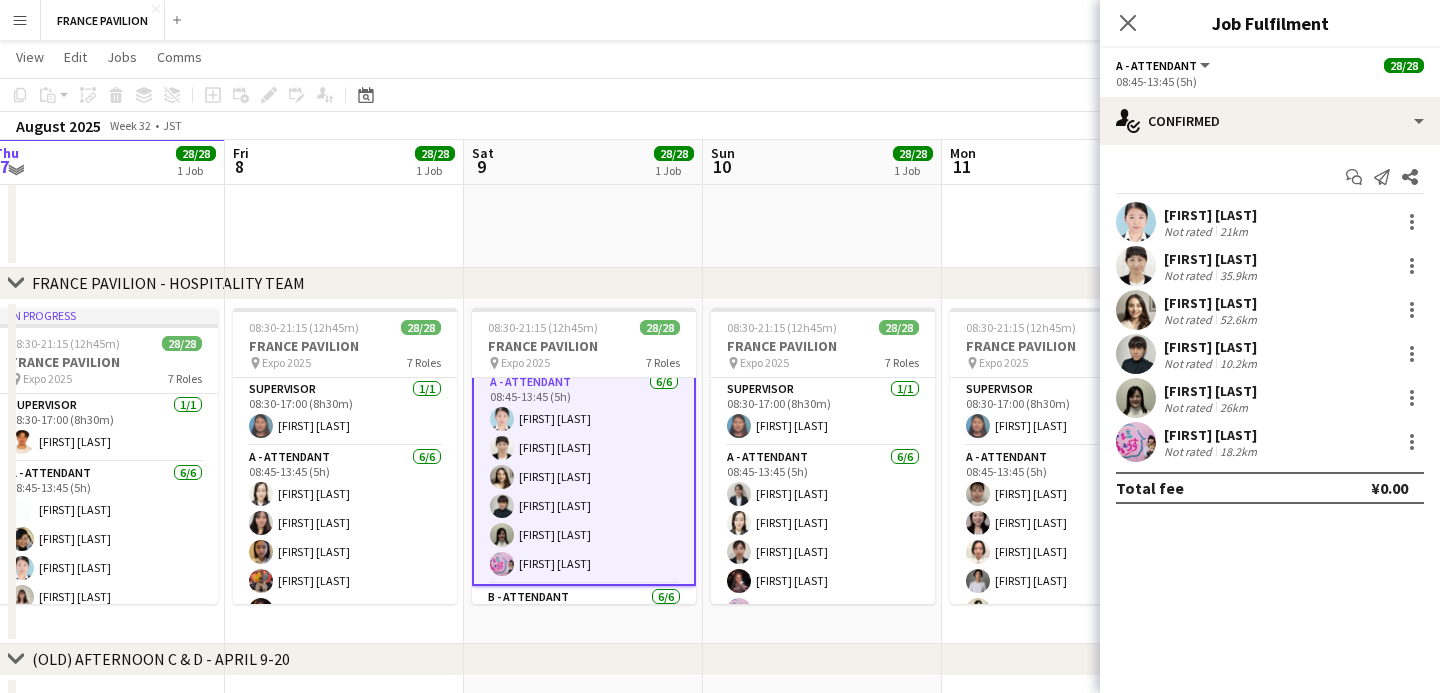 scroll, scrollTop: 79, scrollLeft: 0, axis: vertical 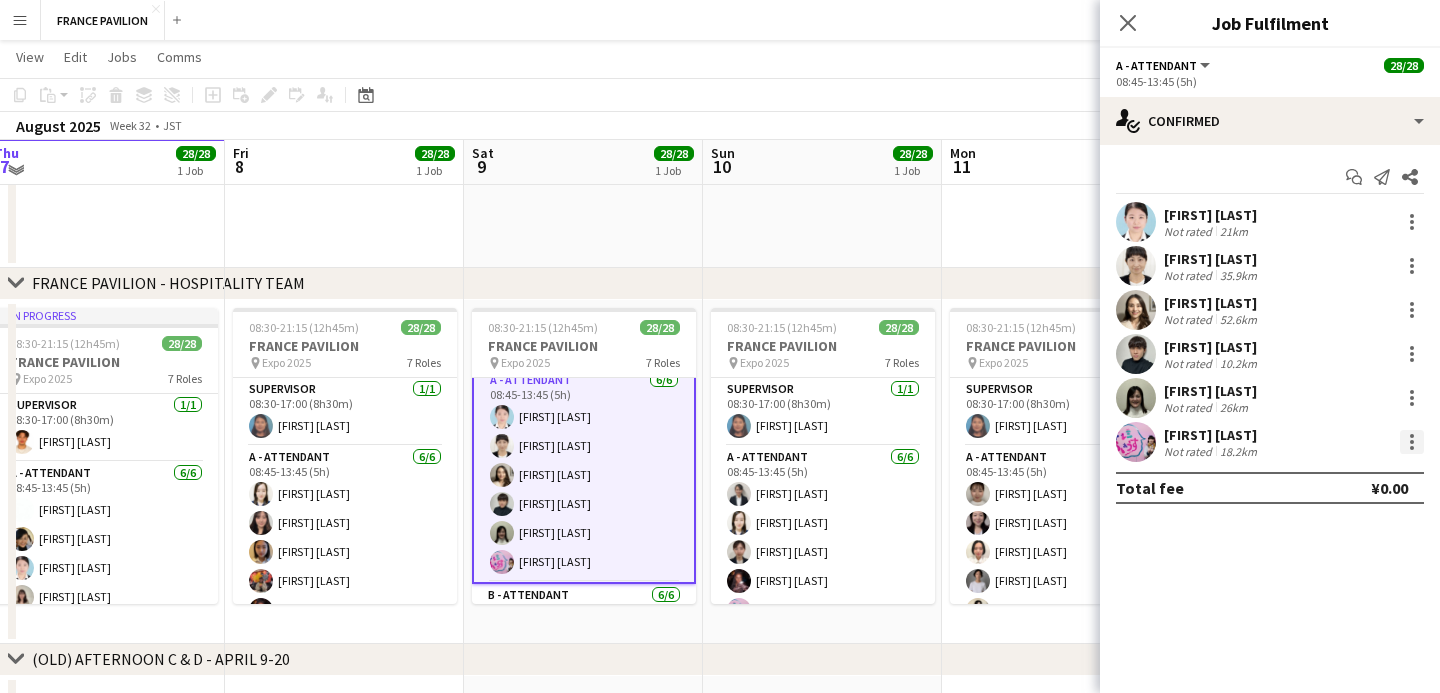 click at bounding box center (1412, 442) 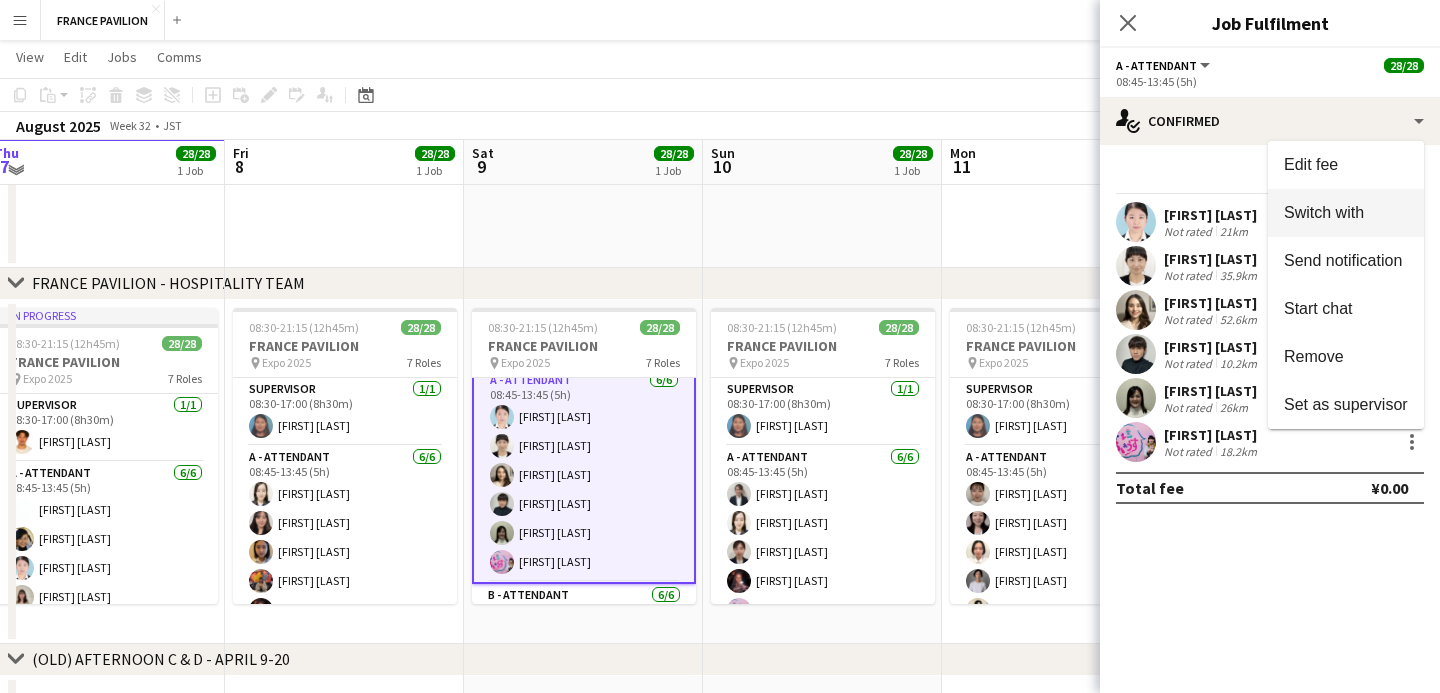 click on "Switch with" at bounding box center (1346, 213) 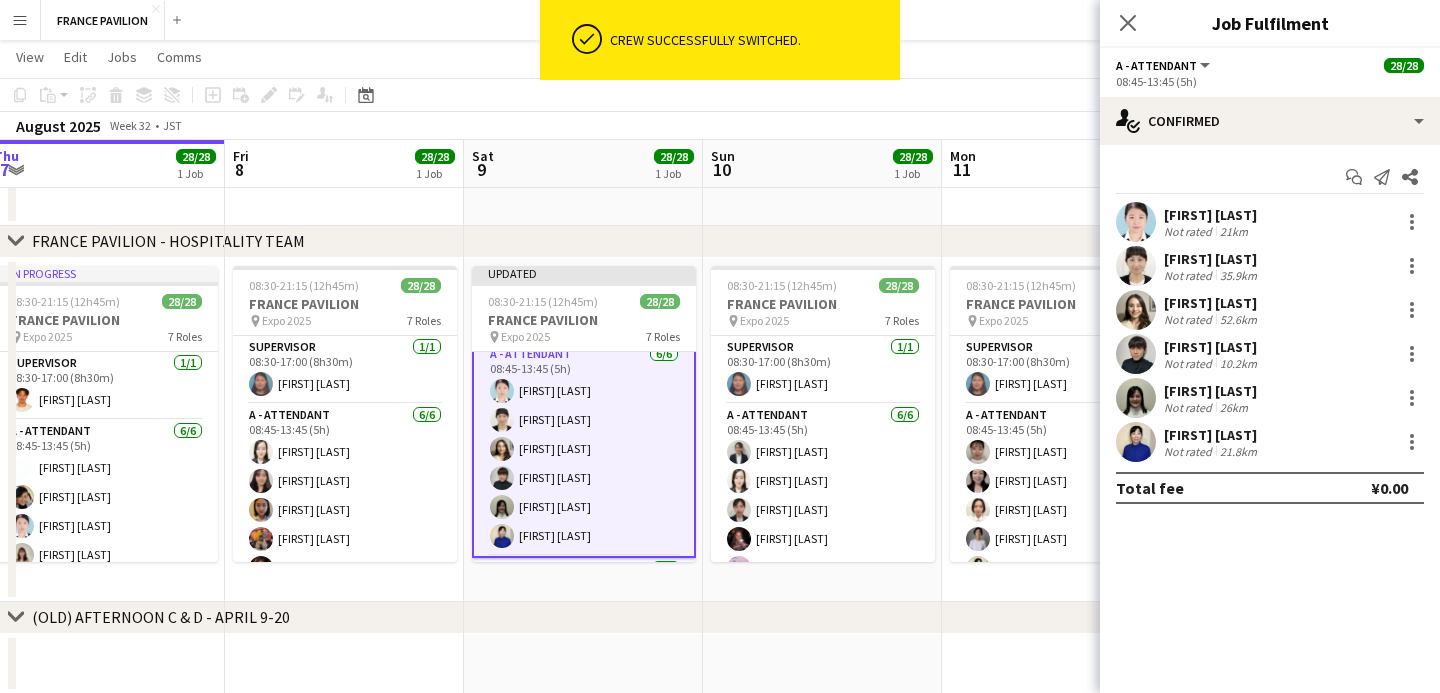 scroll, scrollTop: 506, scrollLeft: 0, axis: vertical 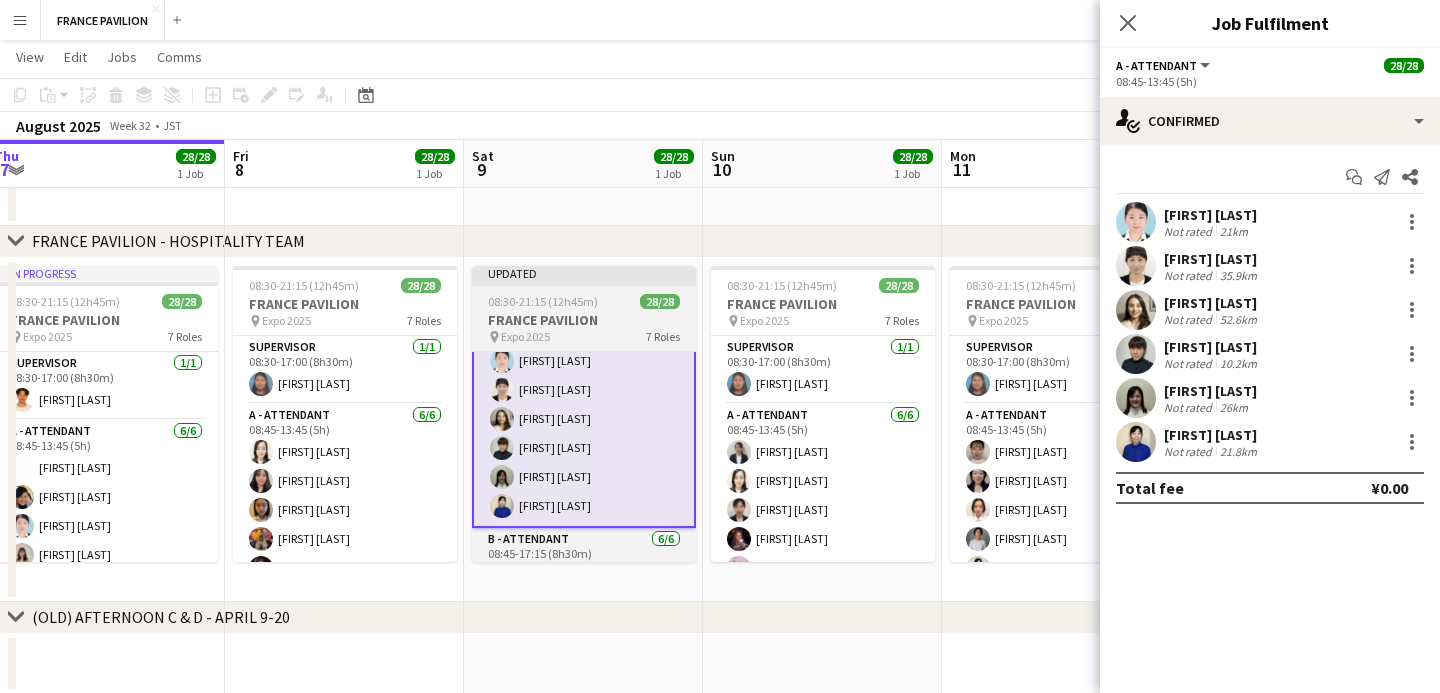 click on "FRANCE PAVILION" at bounding box center [584, 320] 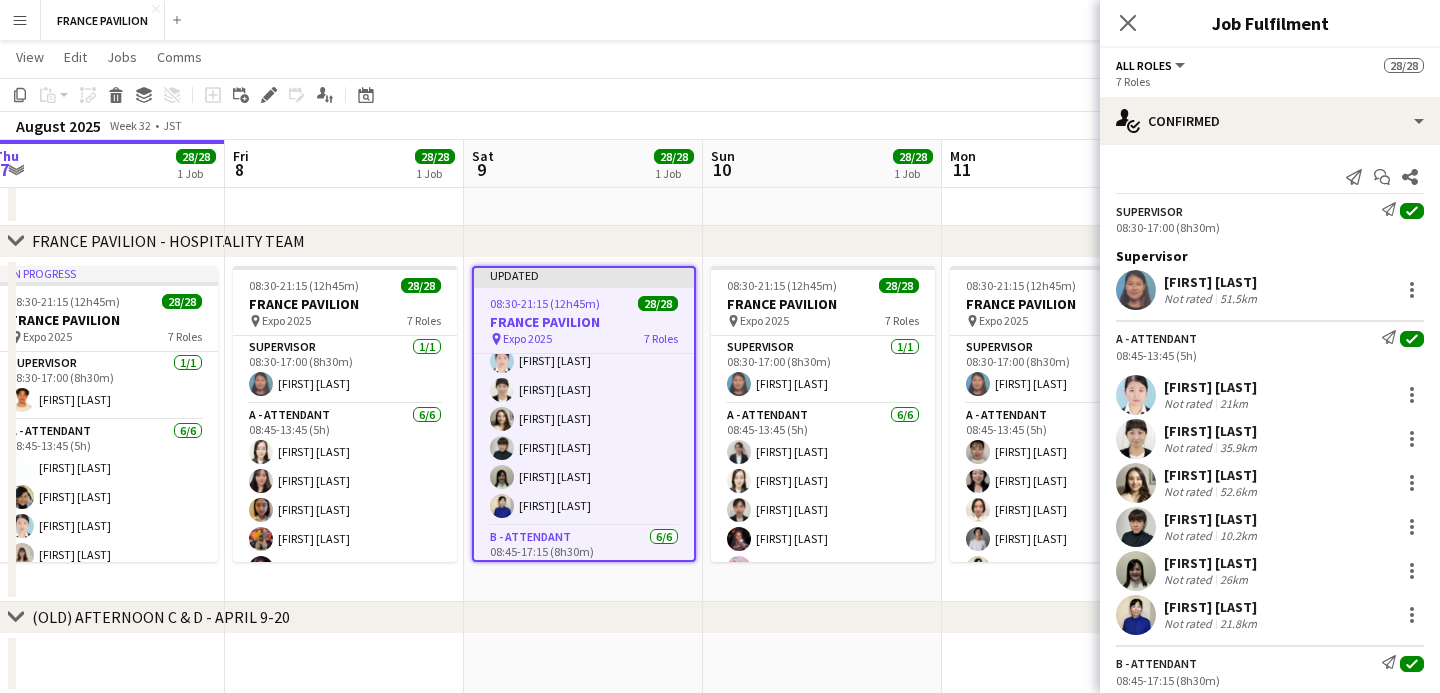 scroll, scrollTop: 107, scrollLeft: 0, axis: vertical 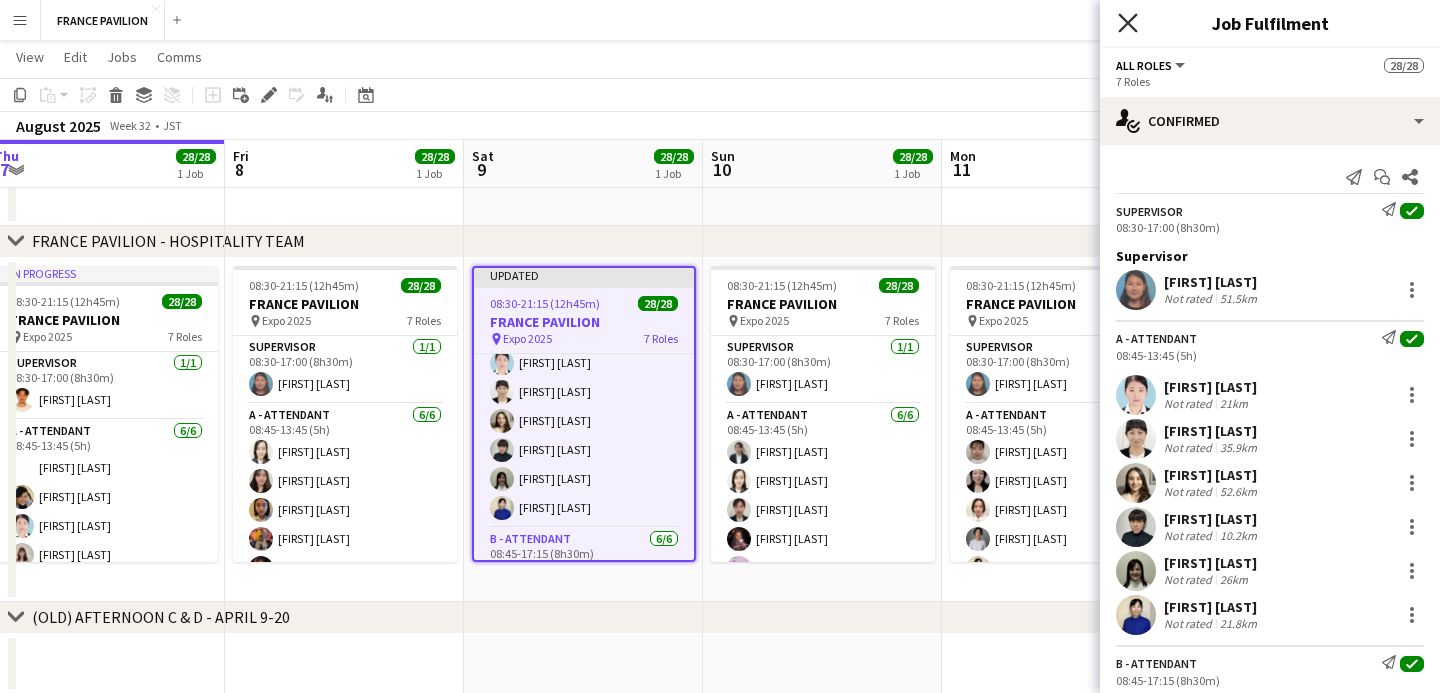 click on "Close pop-in" 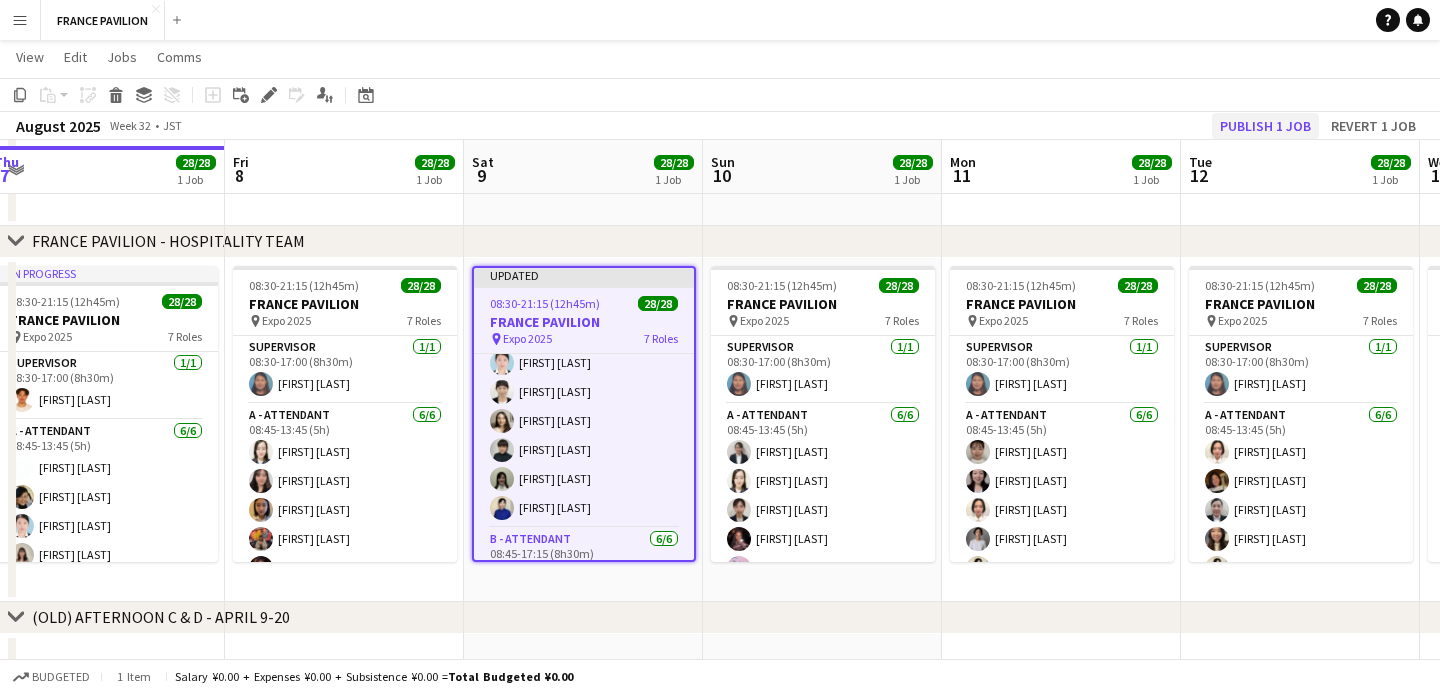 scroll, scrollTop: 514, scrollLeft: 0, axis: vertical 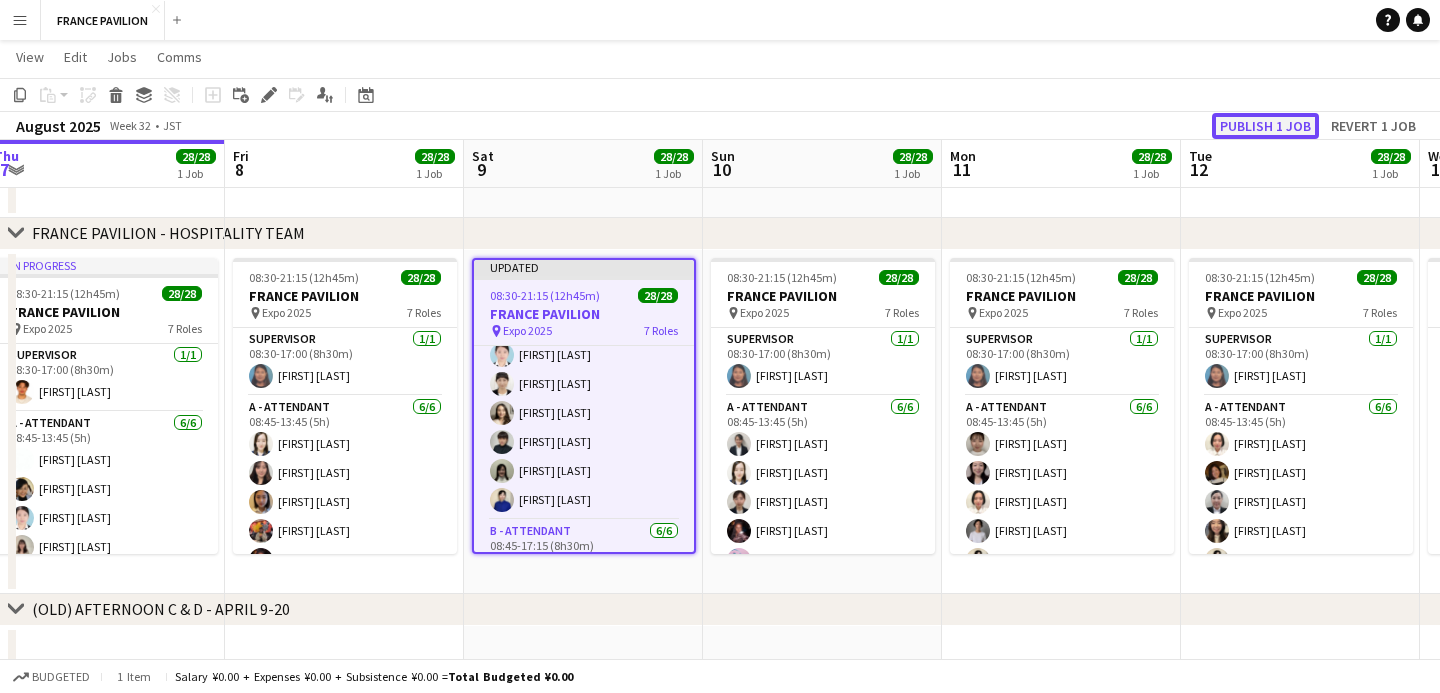 click on "Publish 1 job" 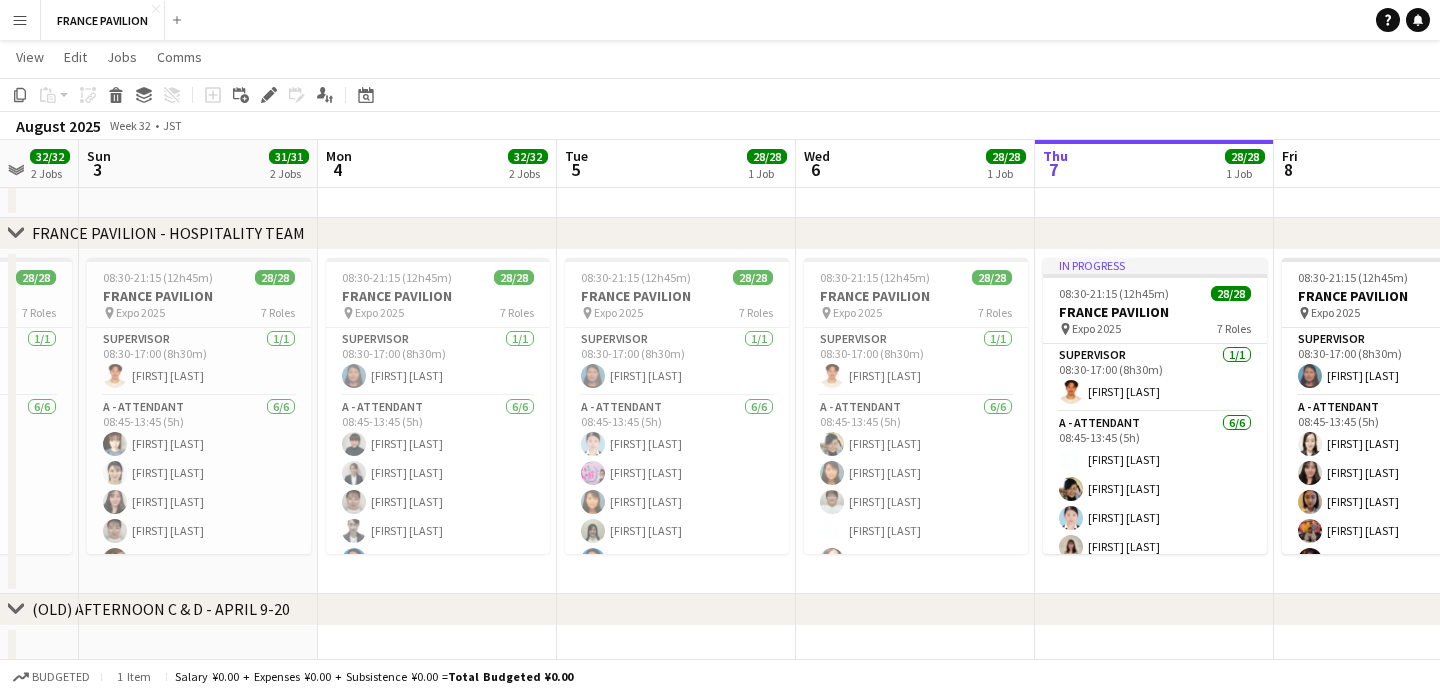 scroll, scrollTop: 0, scrollLeft: 447, axis: horizontal 